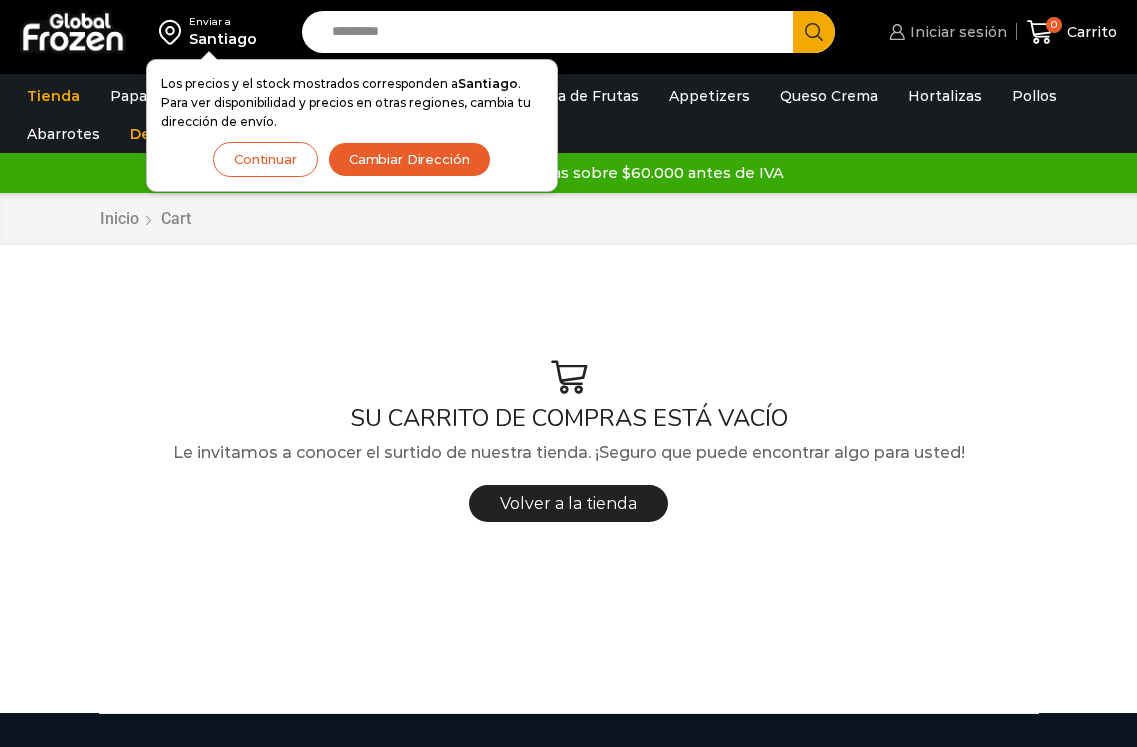 click on "Iniciar sesión" at bounding box center [956, 32] 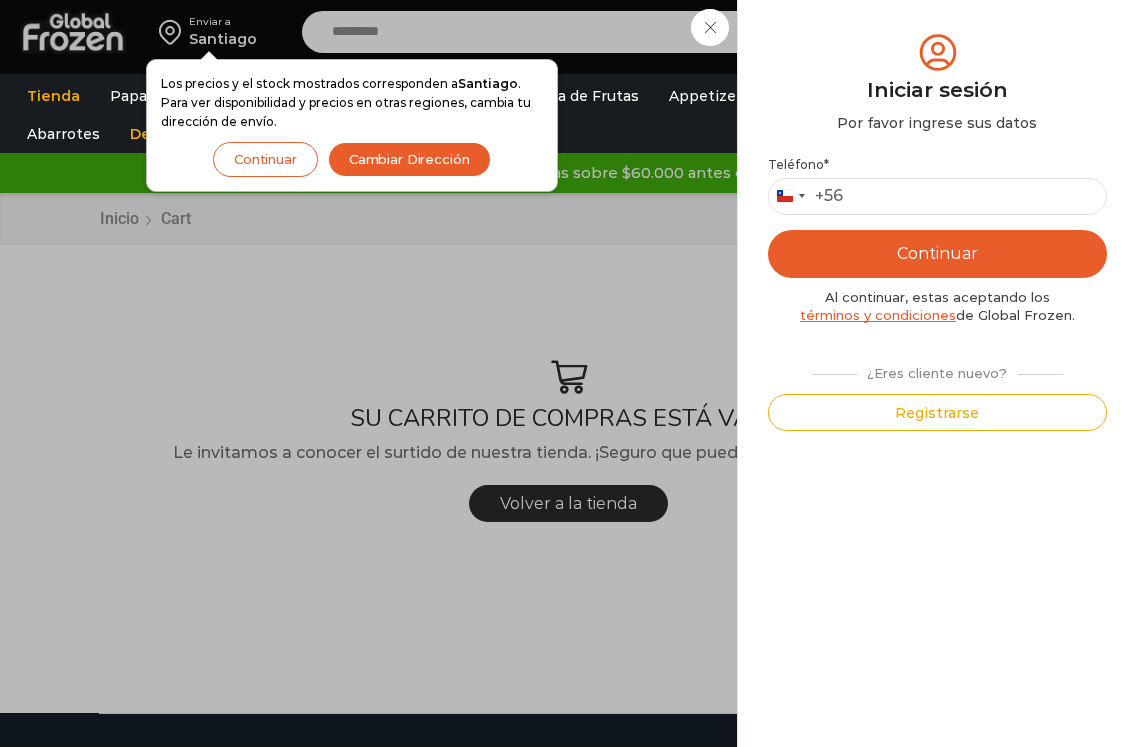 scroll, scrollTop: 0, scrollLeft: 0, axis: both 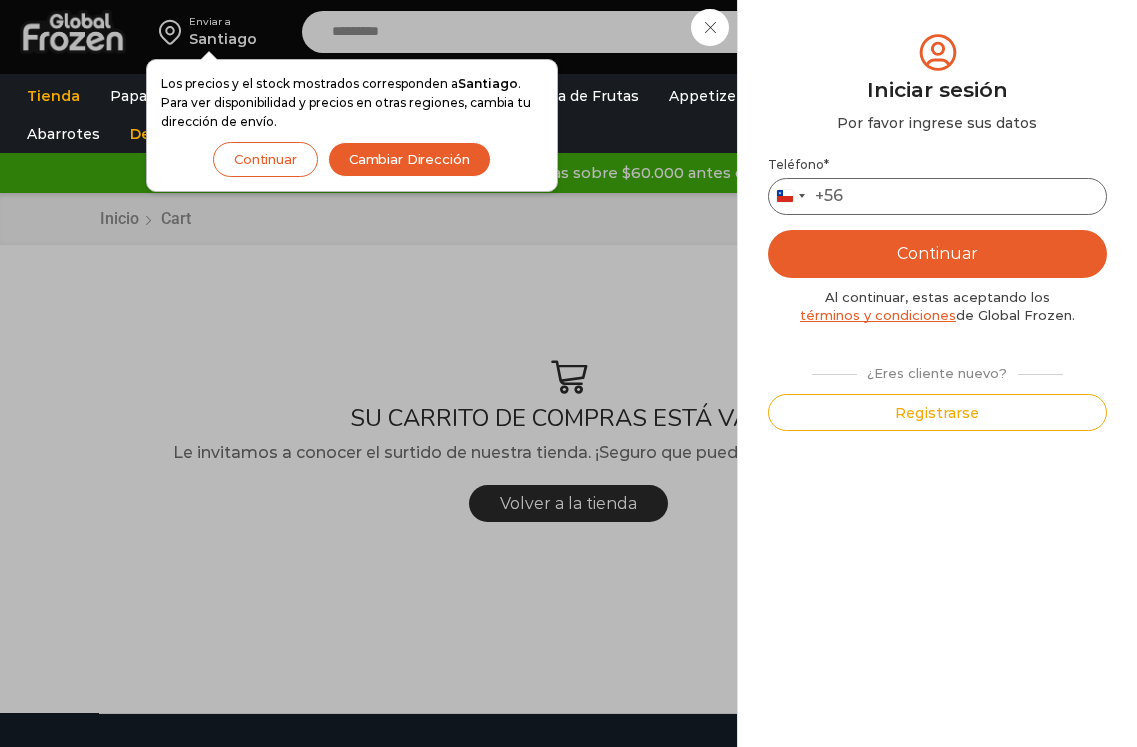 click on "Teléfono
*" at bounding box center (937, 196) 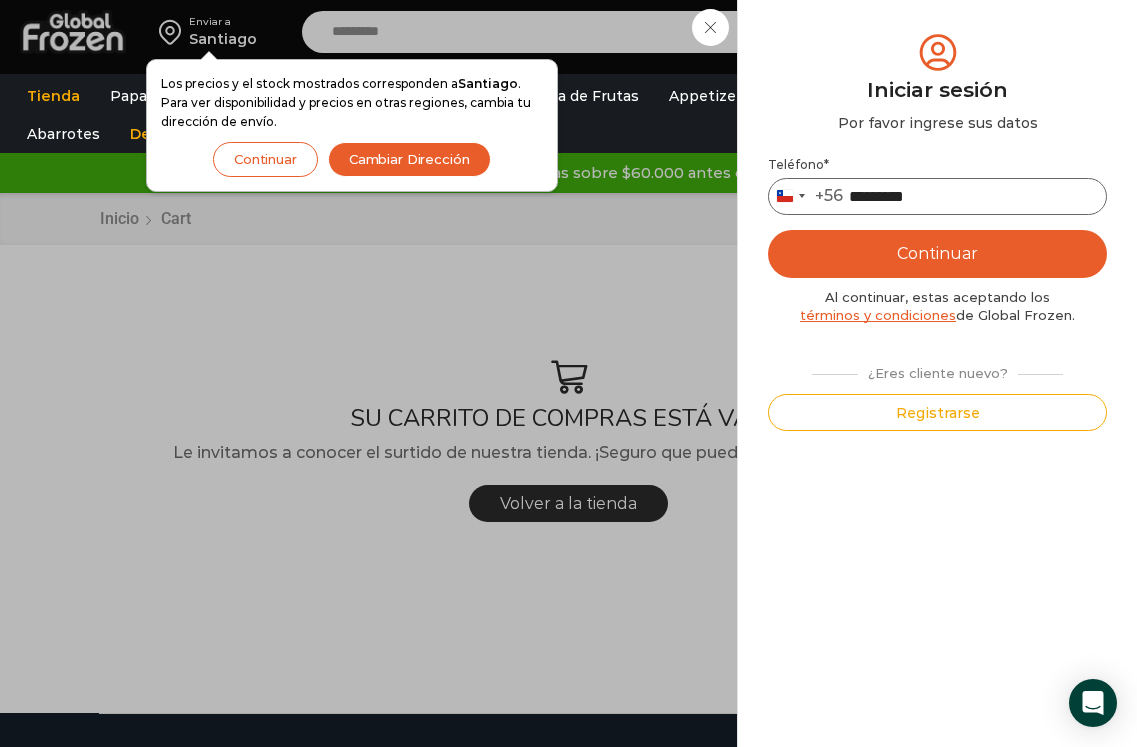 type on "*********" 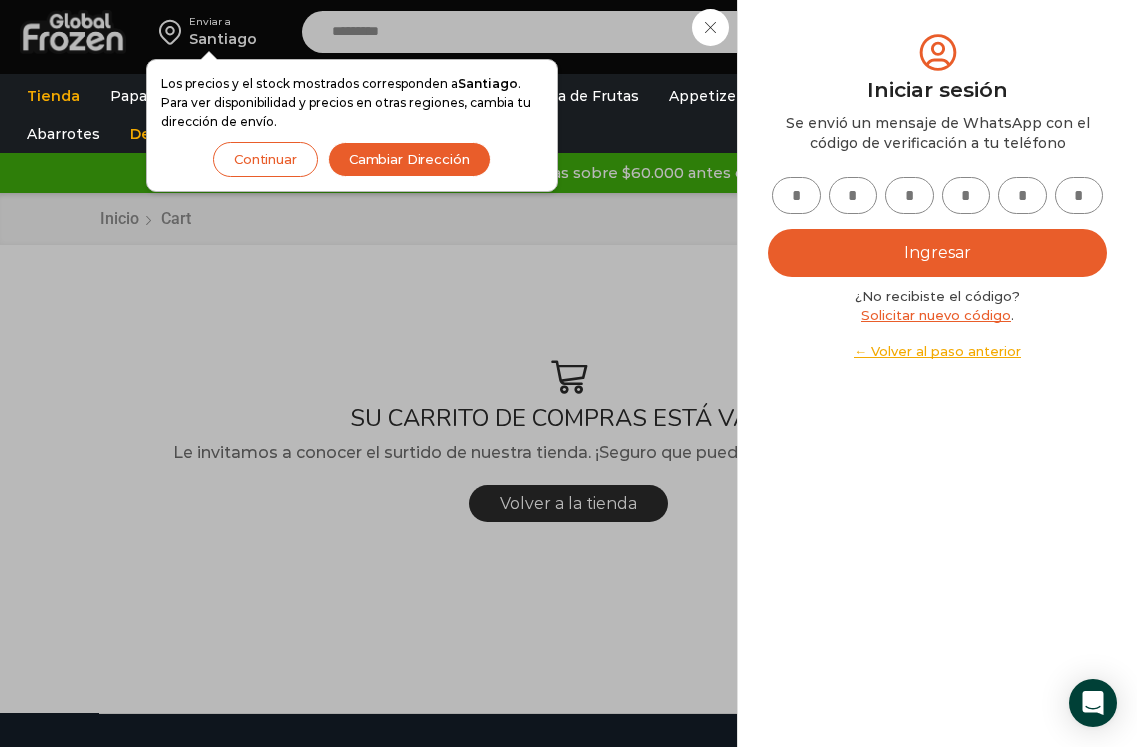 click at bounding box center (796, 195) 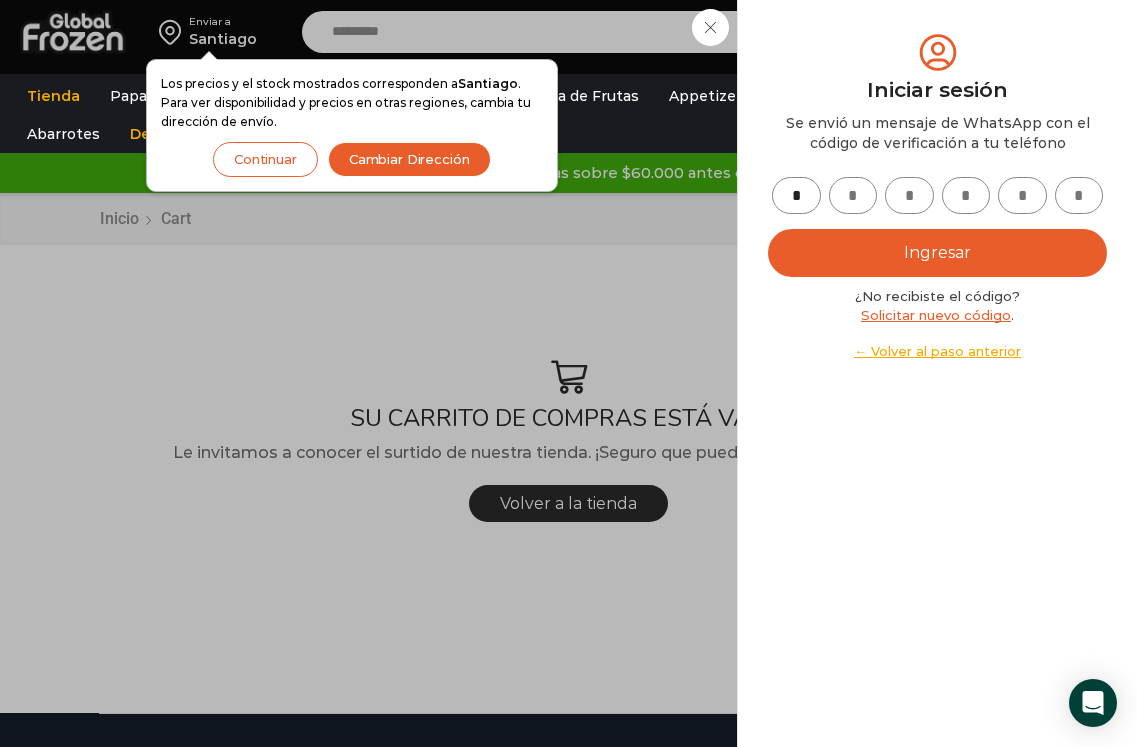 type on "*" 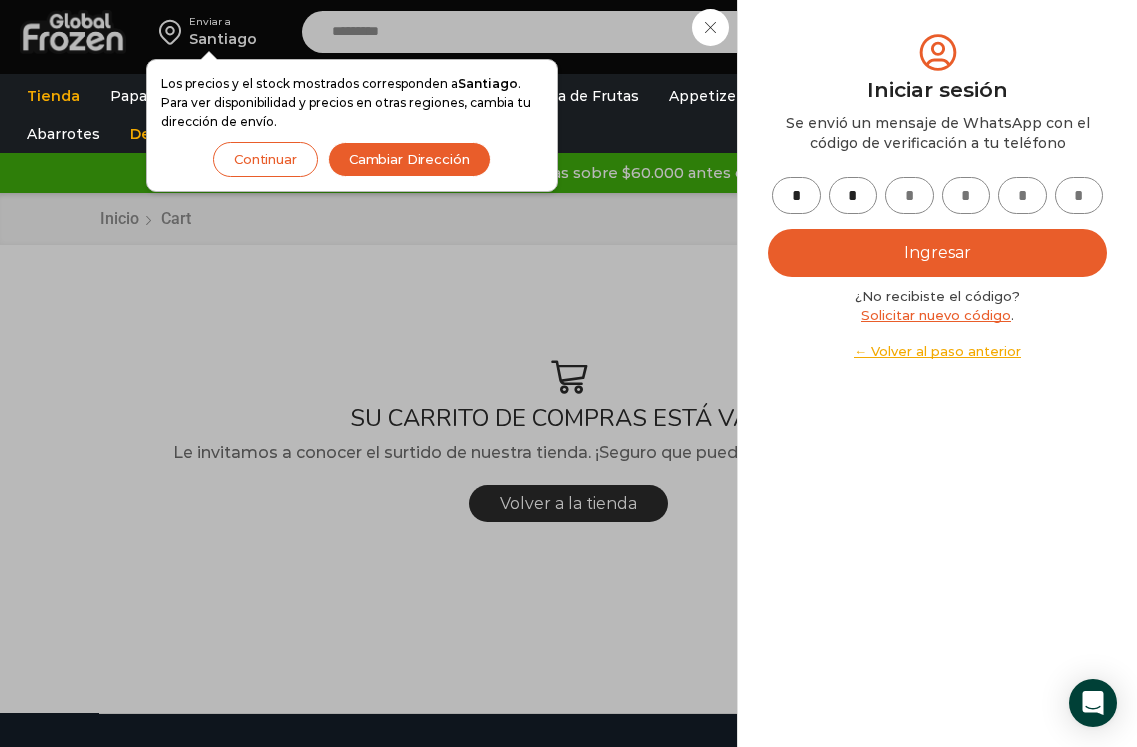 type on "*" 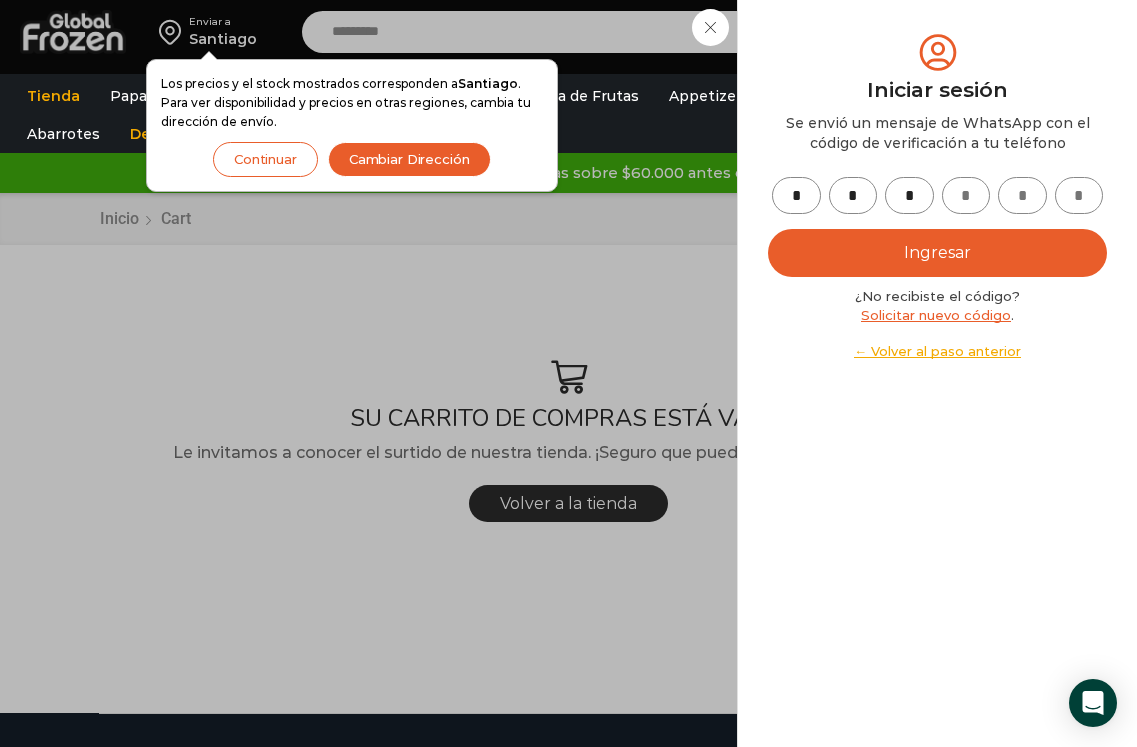 type on "*" 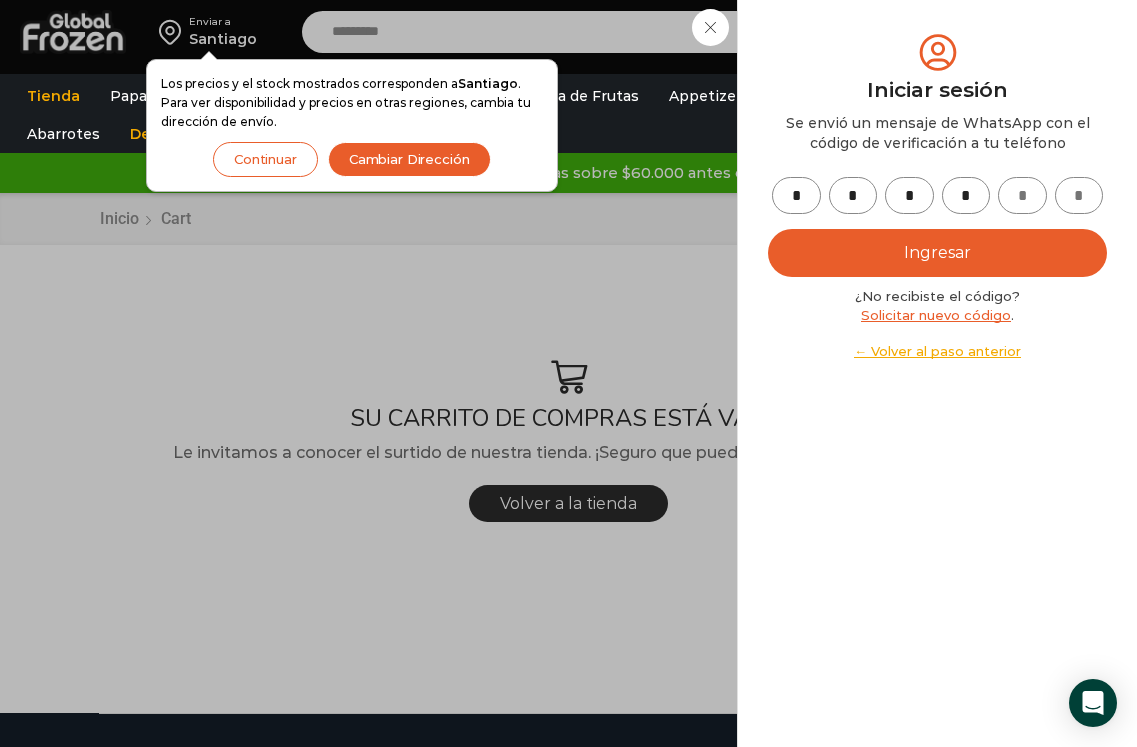 type on "*" 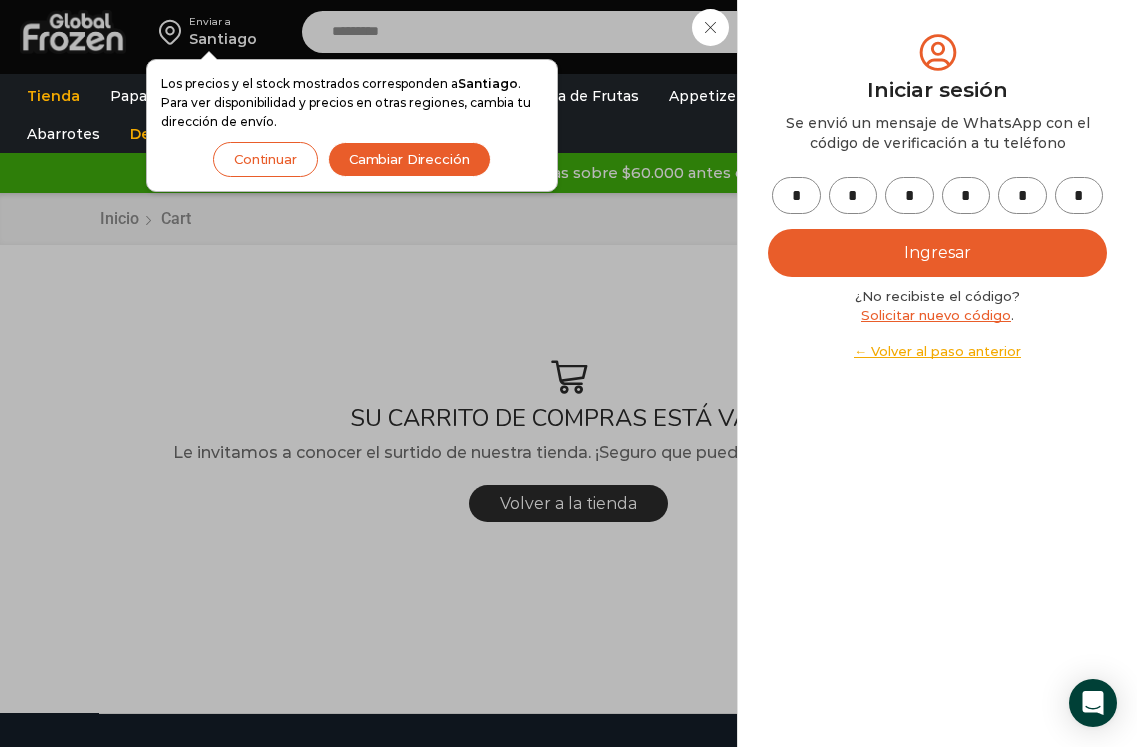 type on "*" 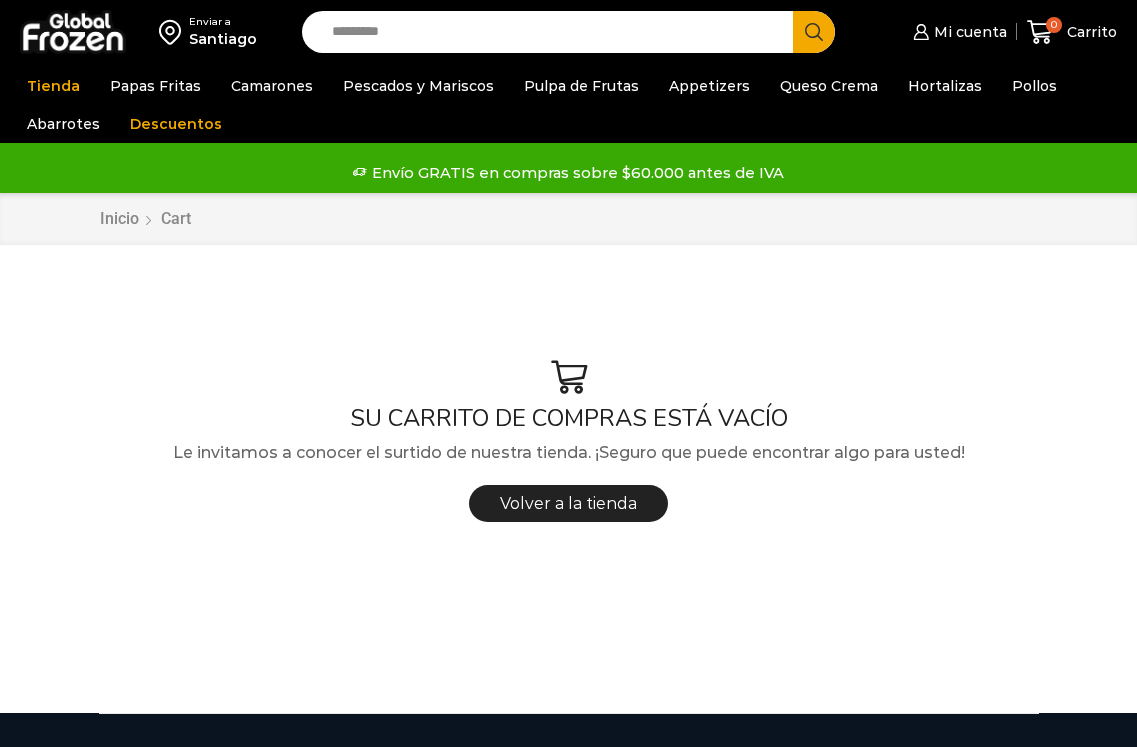 scroll, scrollTop: 0, scrollLeft: 0, axis: both 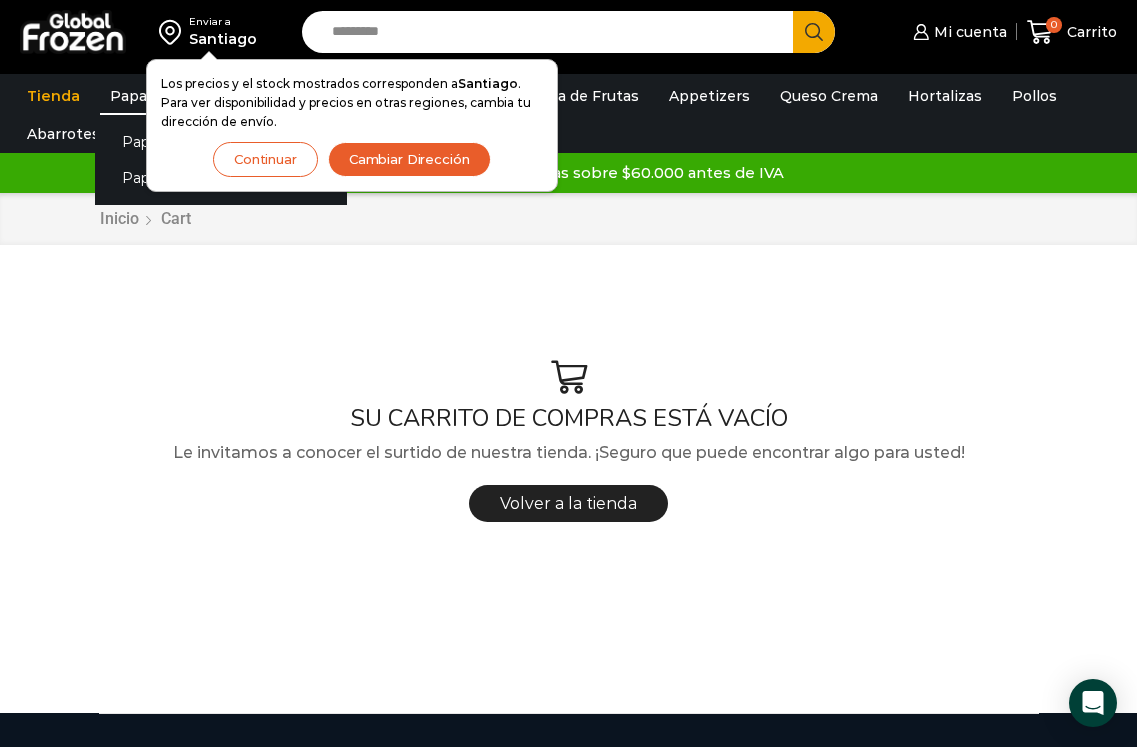 click on "Papas Fritas" at bounding box center [155, 96] 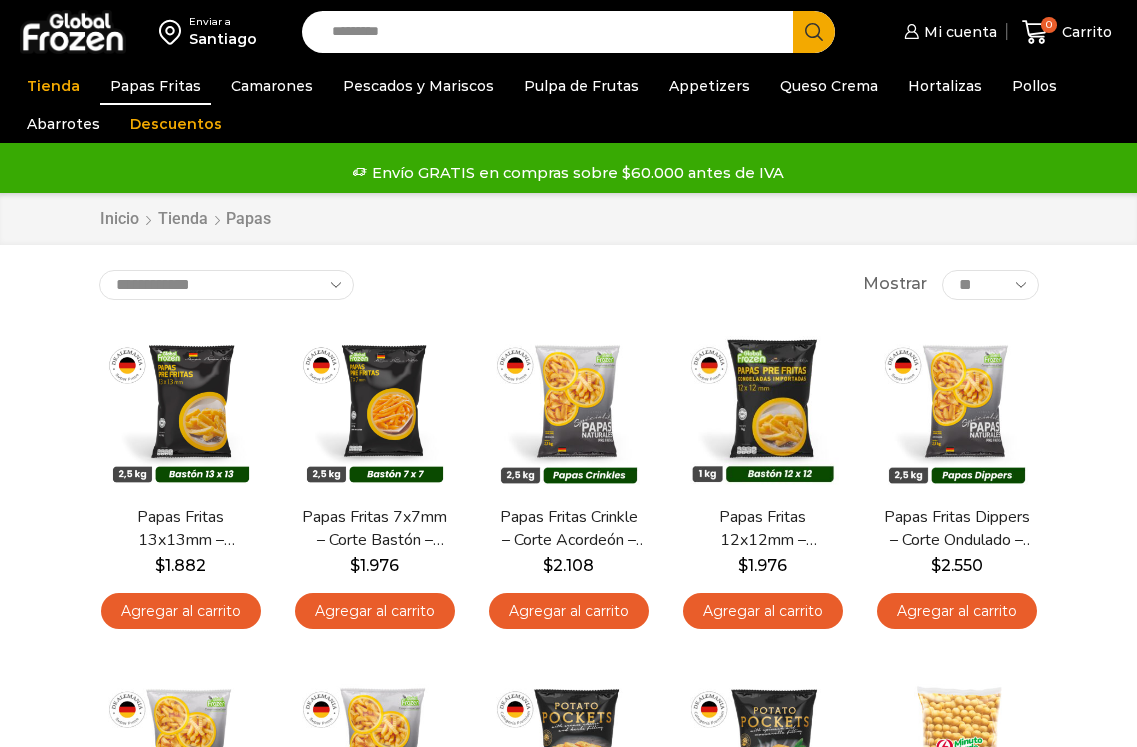 scroll, scrollTop: 0, scrollLeft: 0, axis: both 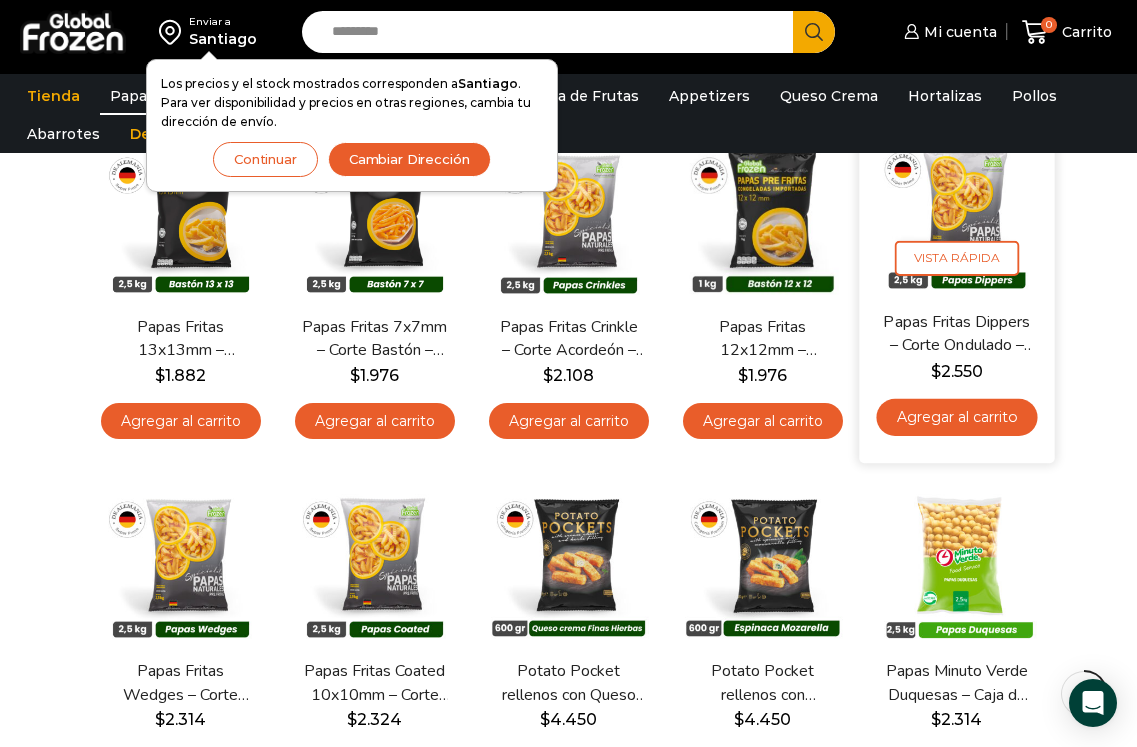 click on "Agregar al carrito" at bounding box center (956, 416) 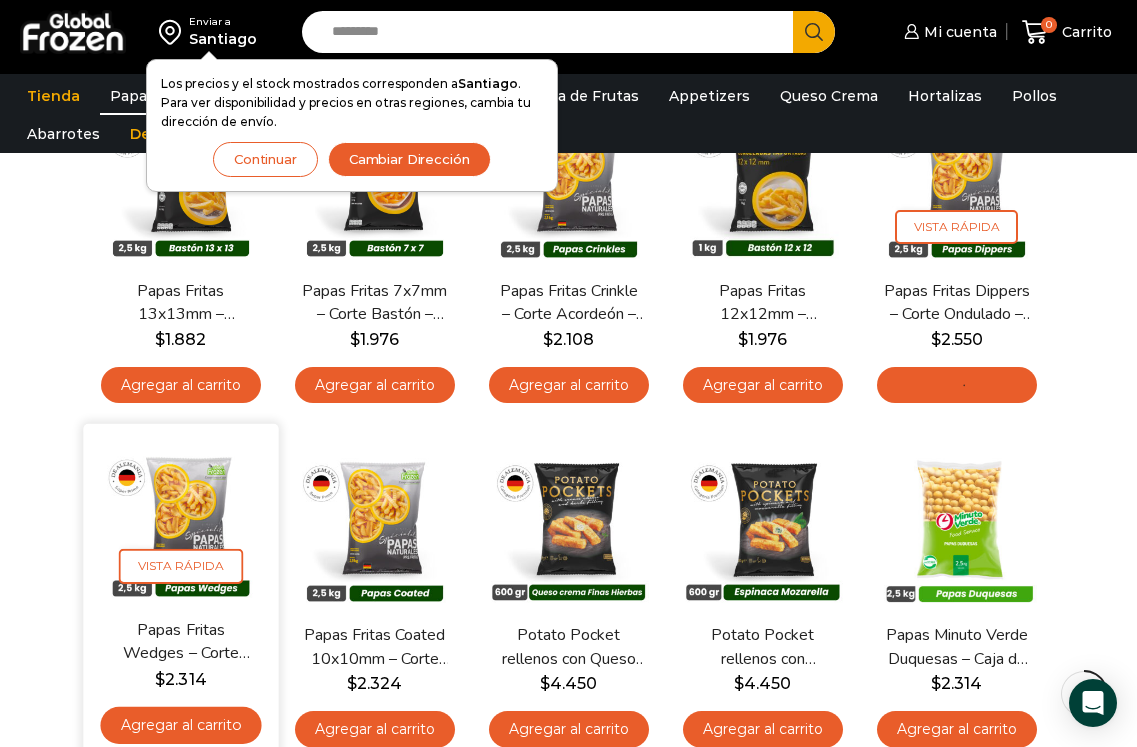 scroll, scrollTop: 300, scrollLeft: 0, axis: vertical 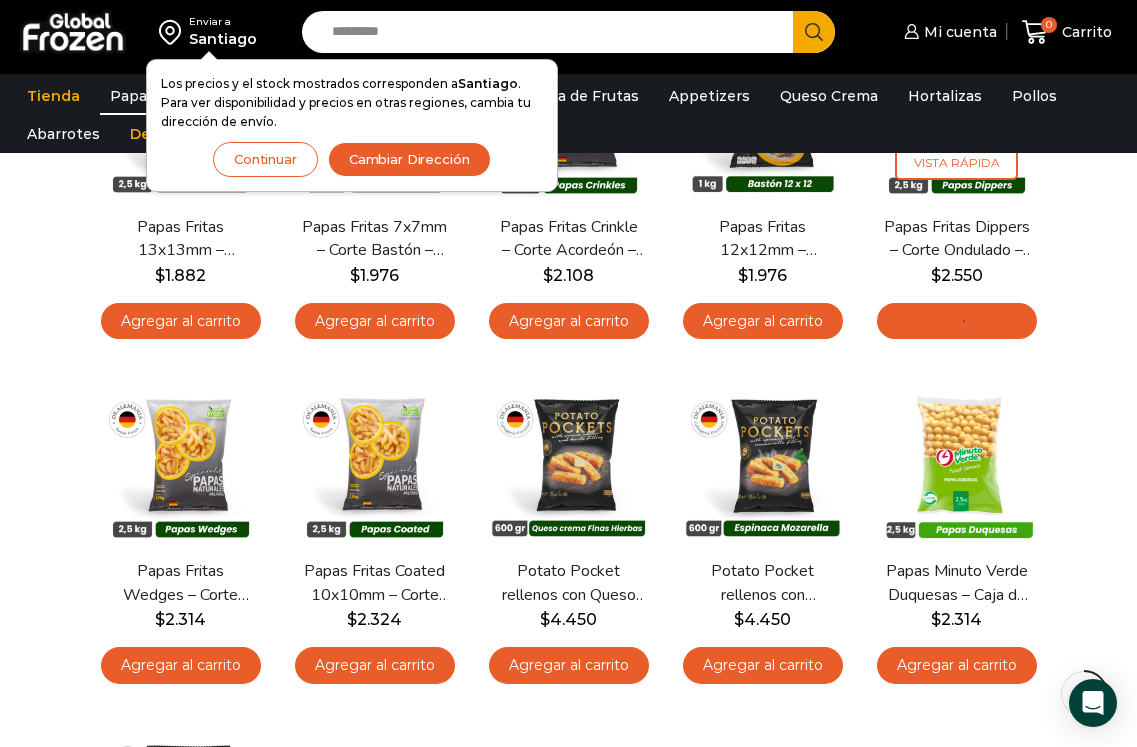 click on "0
Carrito
0
0
Shopping Cart
No tienes productos en el carrito.
Volver a la tienda
Shopping cart                     (0)
Subtotal $ 0 $ 0" at bounding box center (1067, 32) 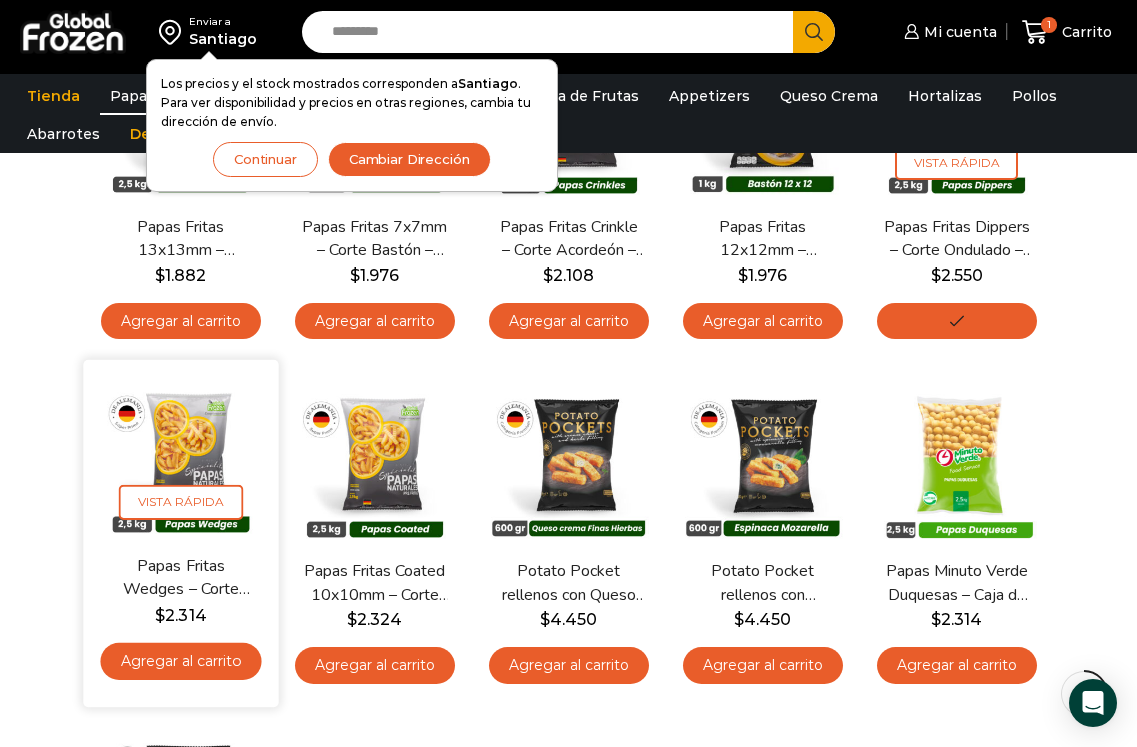 scroll, scrollTop: 400, scrollLeft: 0, axis: vertical 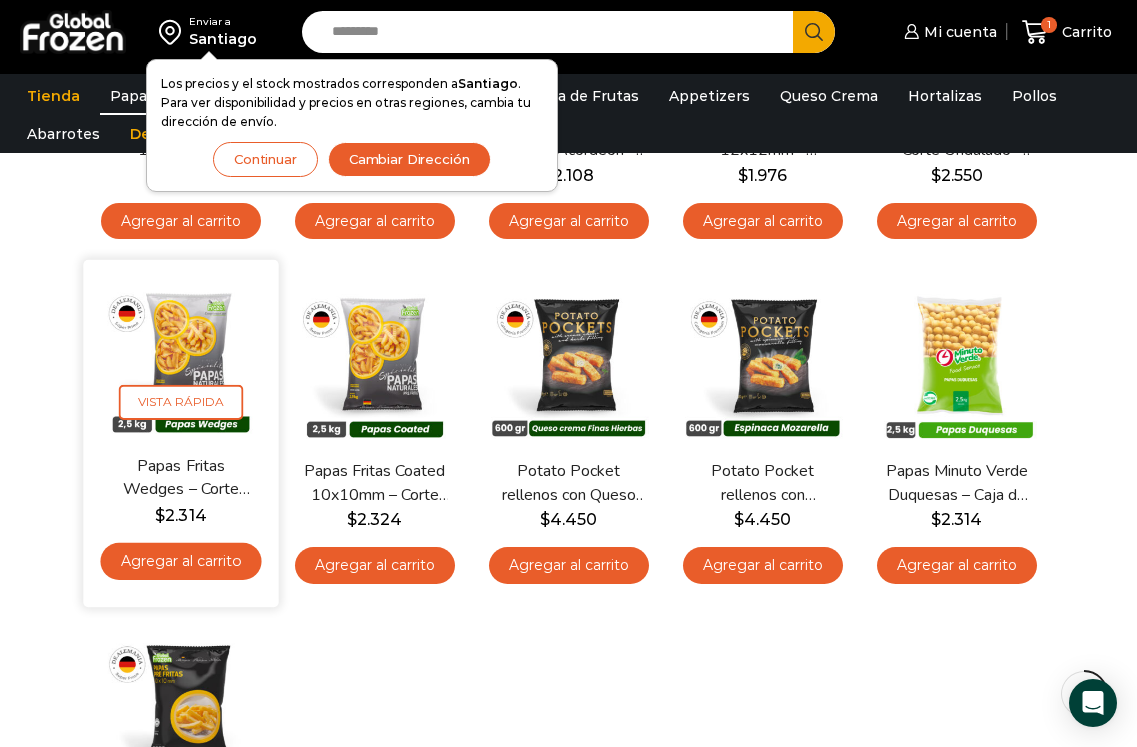 click on "Agregar al carrito" at bounding box center (180, 561) 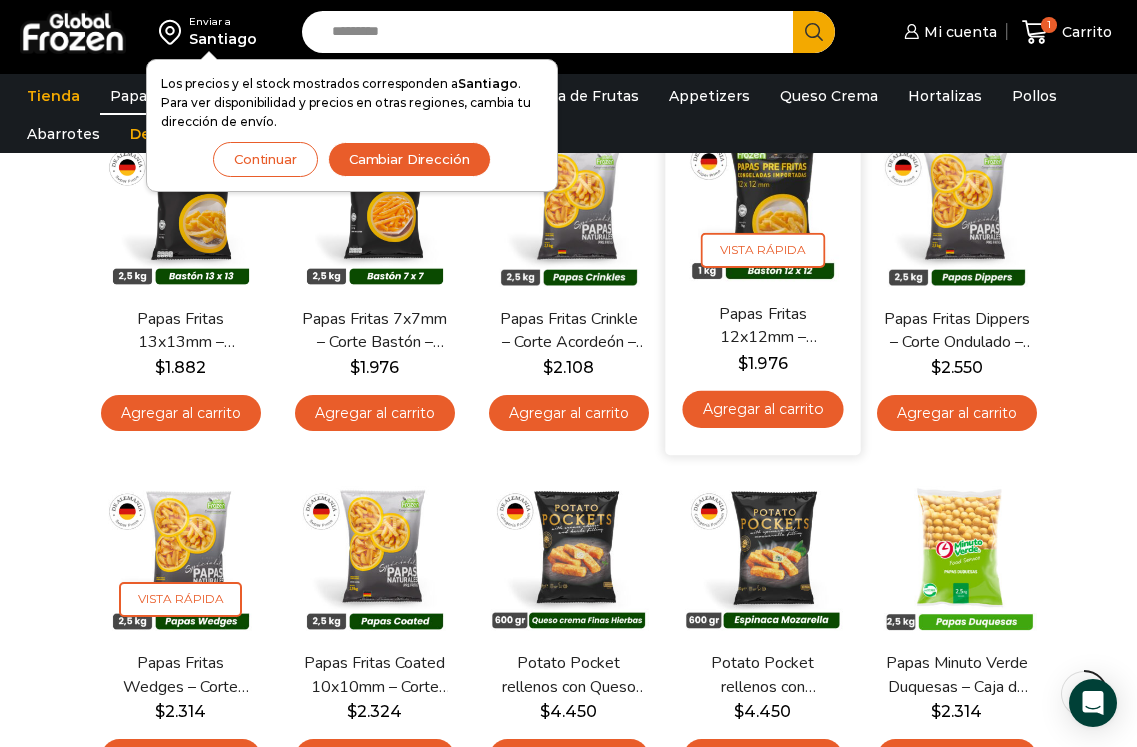 scroll, scrollTop: 200, scrollLeft: 0, axis: vertical 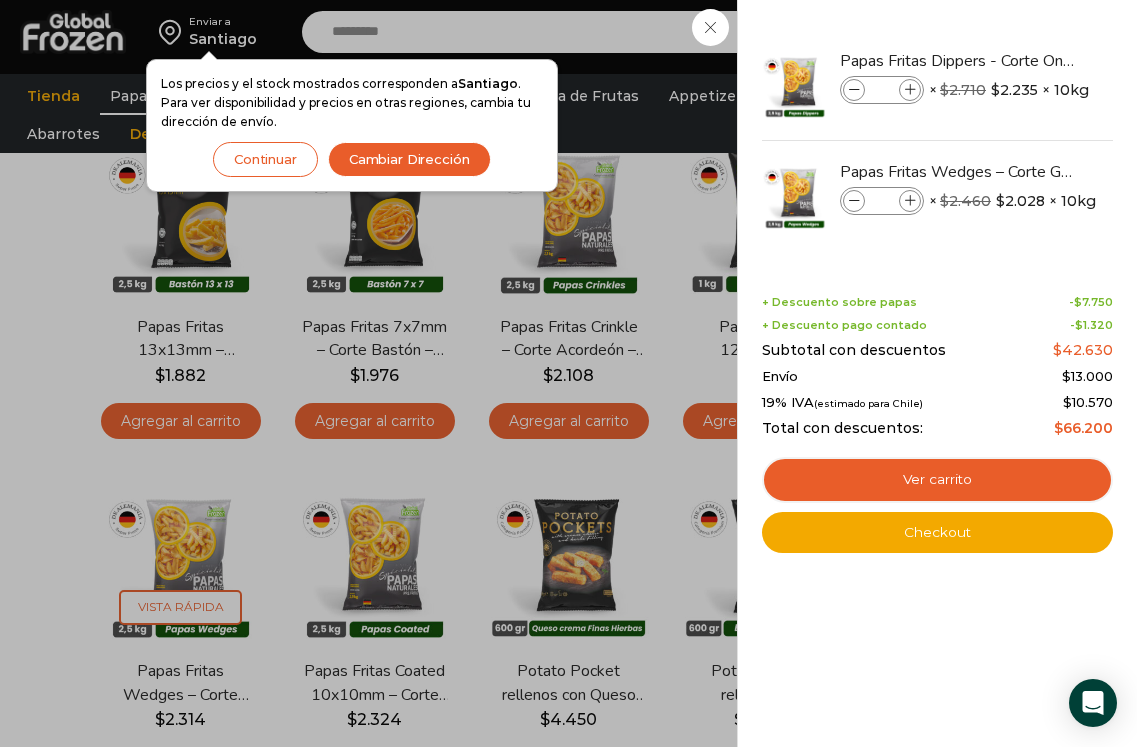 click on "2
Carrito
2
2
Shopping Cart
*" at bounding box center [1067, 32] 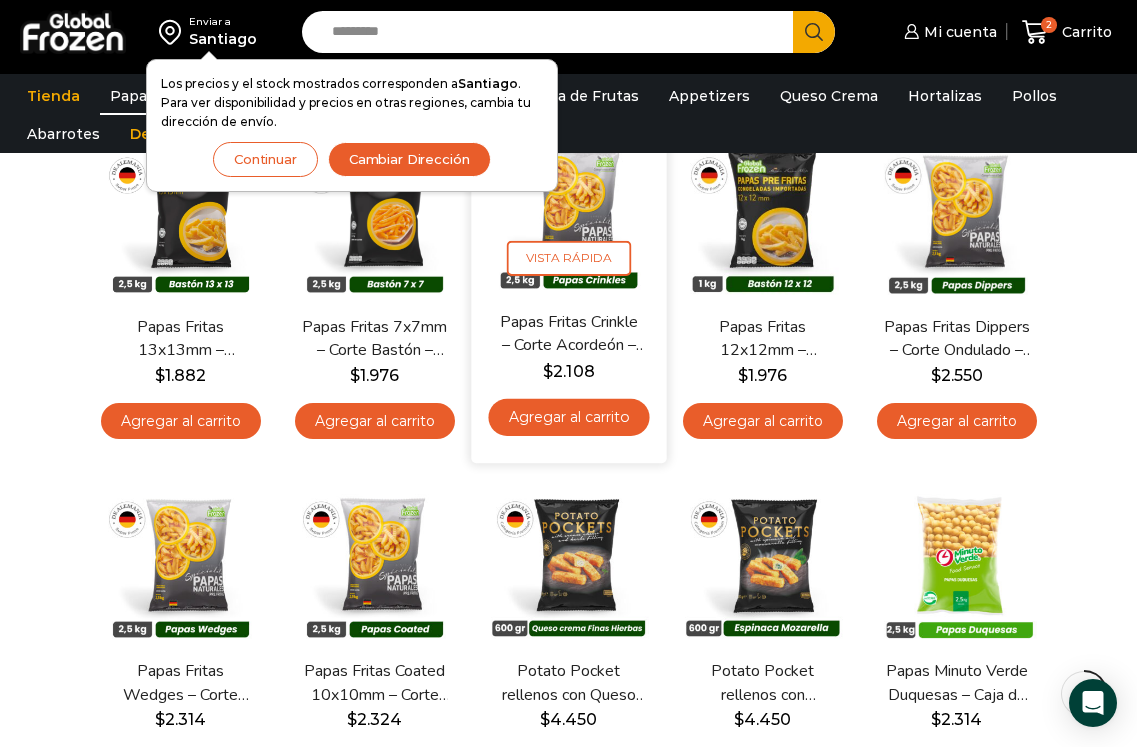 click on "Agregar al carrito" at bounding box center [568, 416] 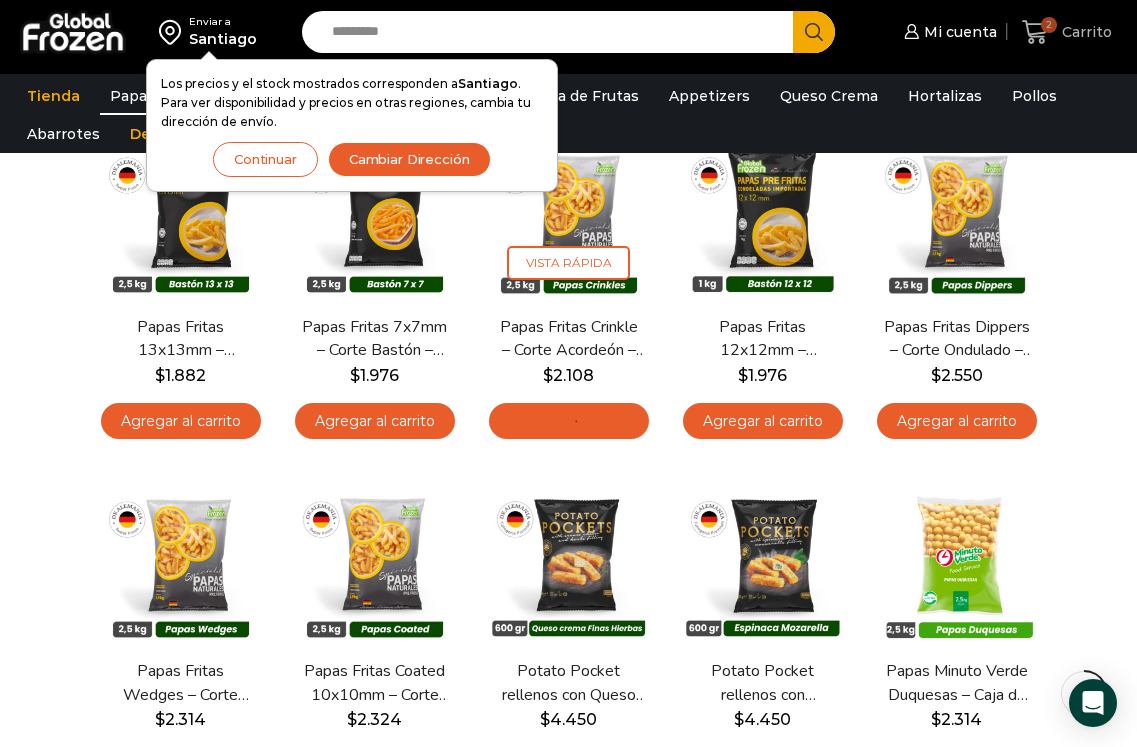click on "2" at bounding box center (1049, 25) 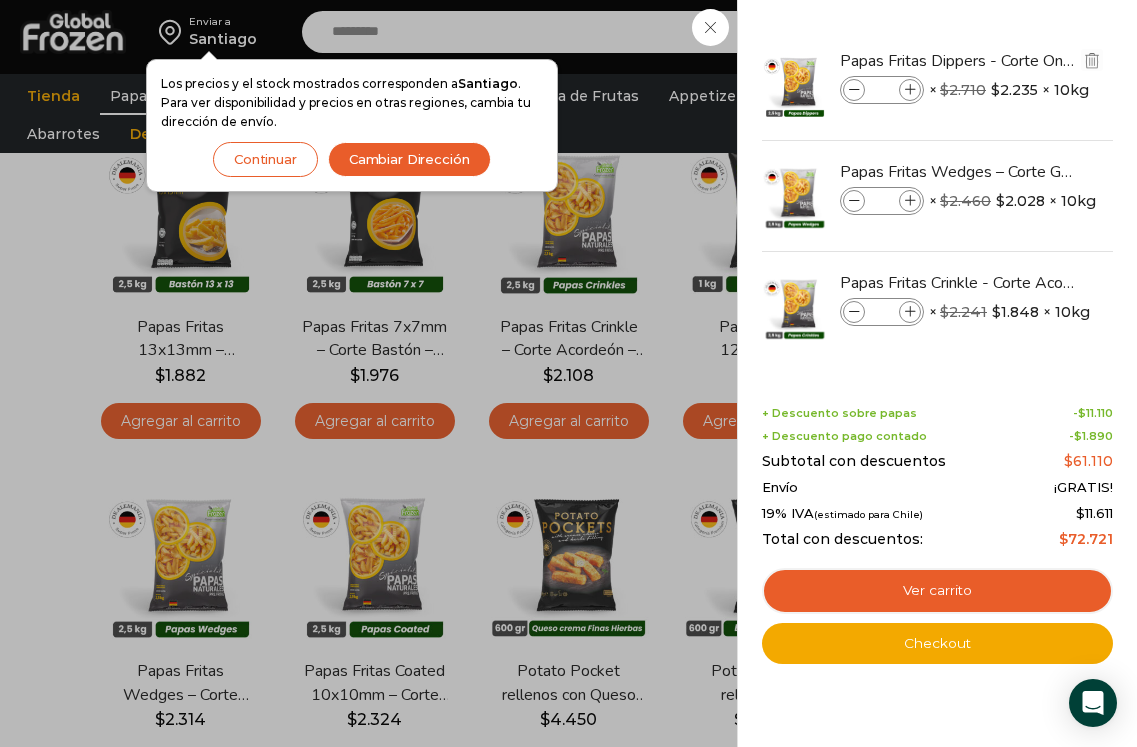 click at bounding box center [910, 90] 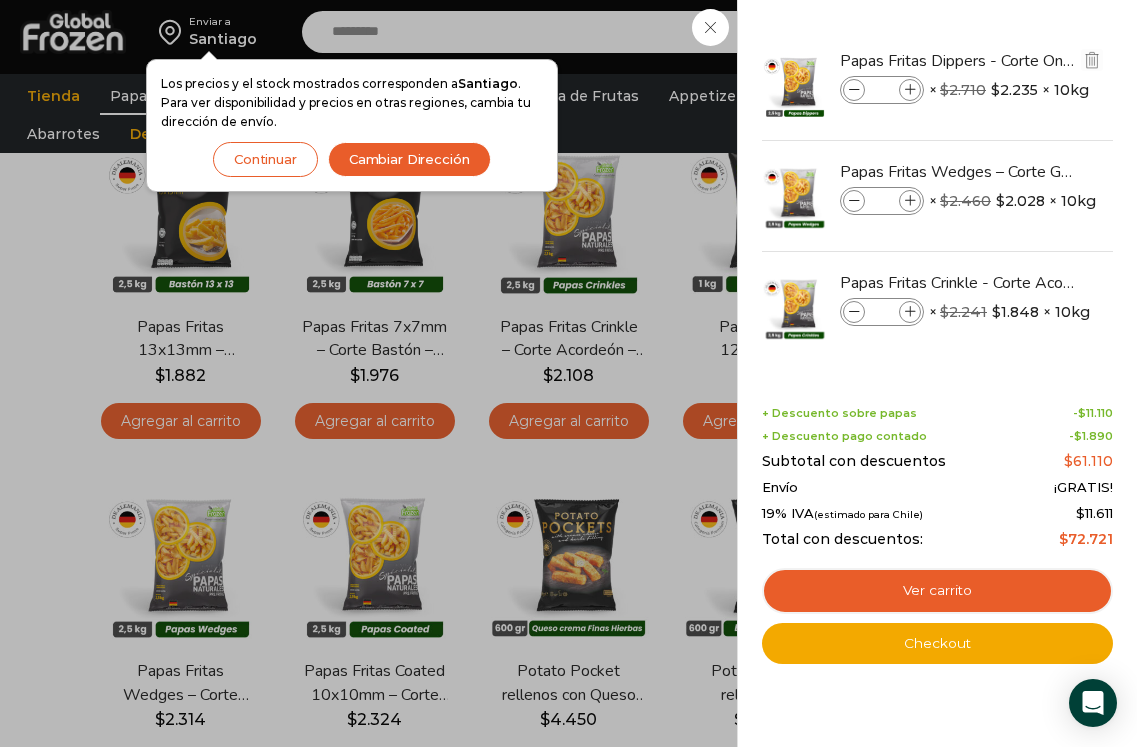 click at bounding box center (910, 90) 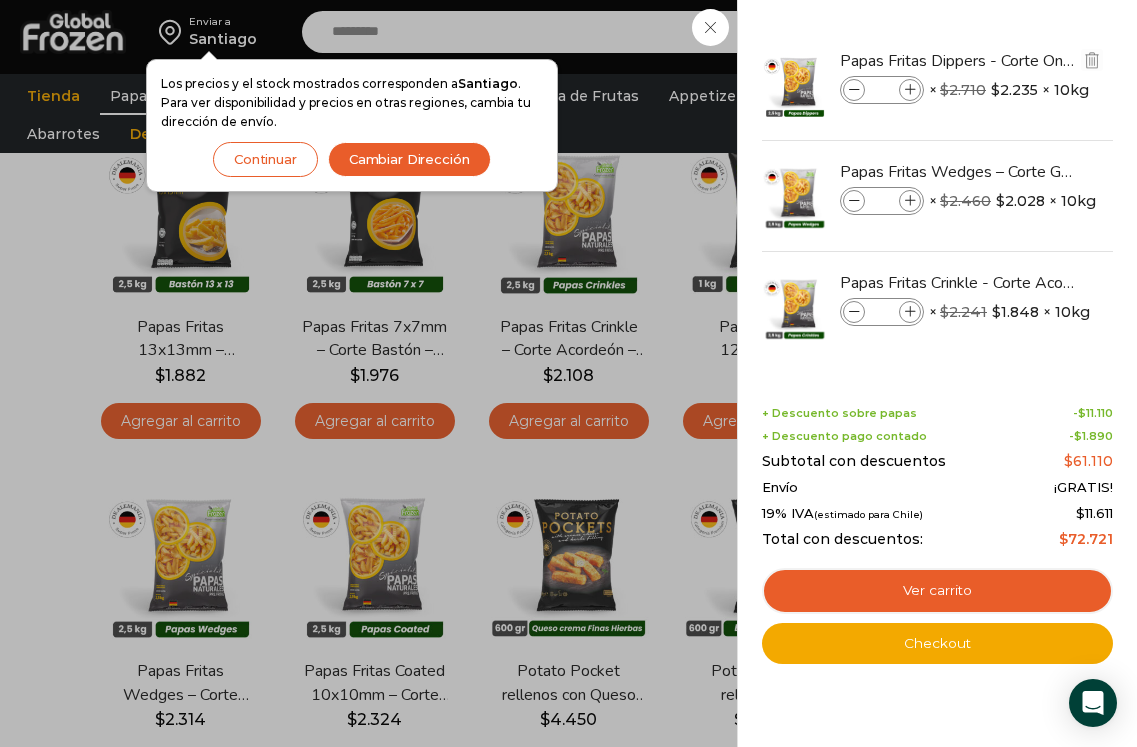 type on "*" 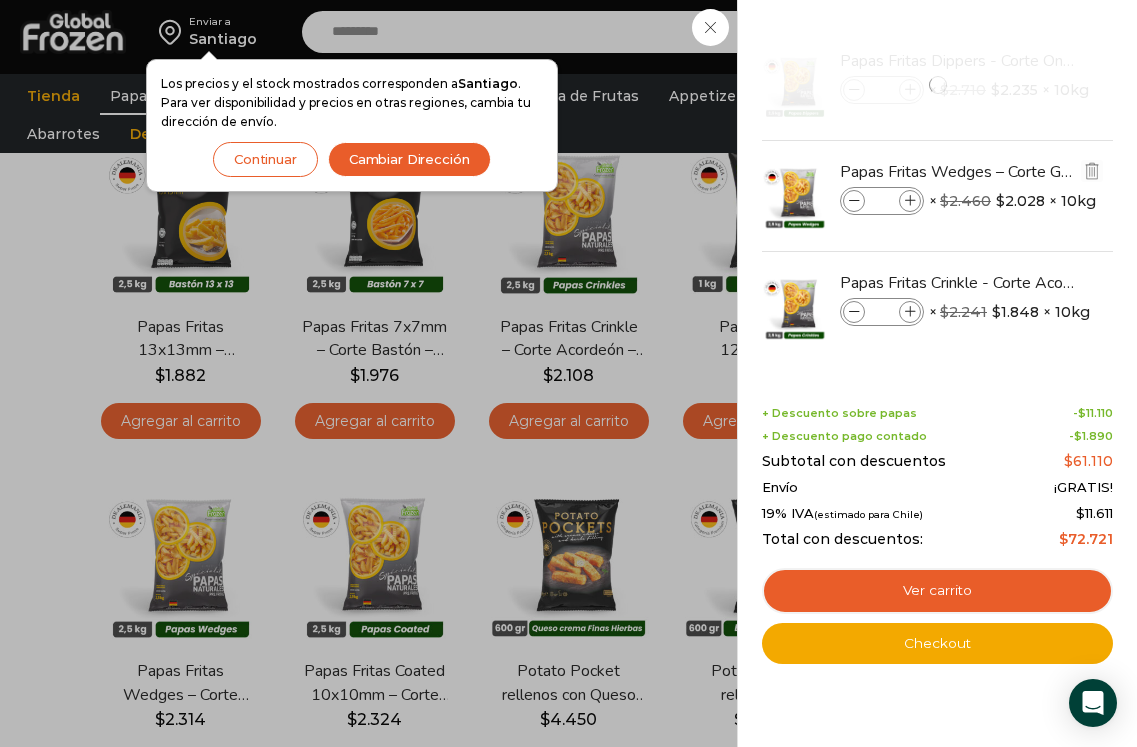 click at bounding box center [910, 201] 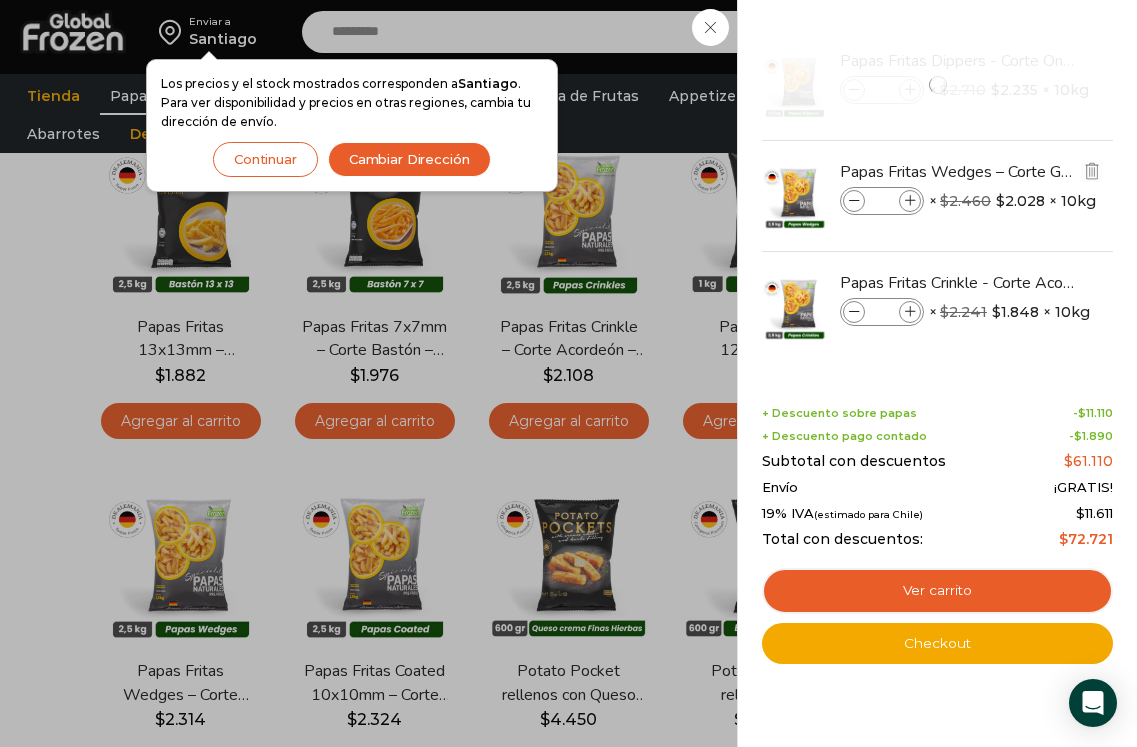 click at bounding box center (910, 201) 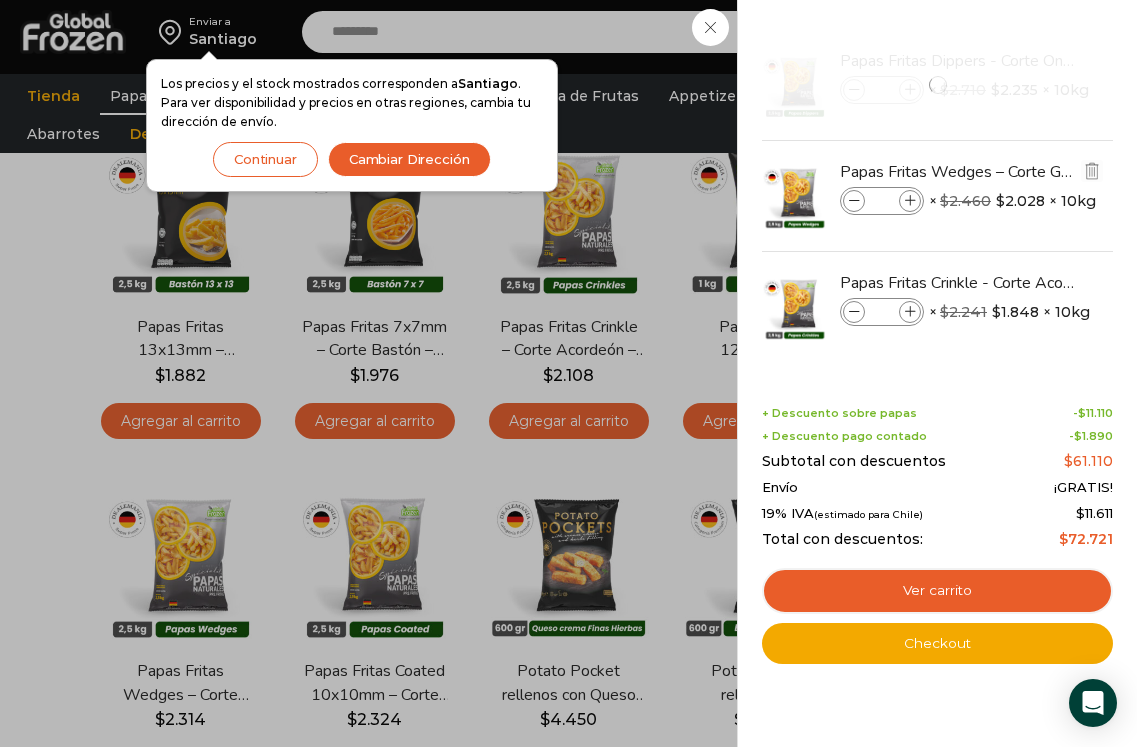 type on "*" 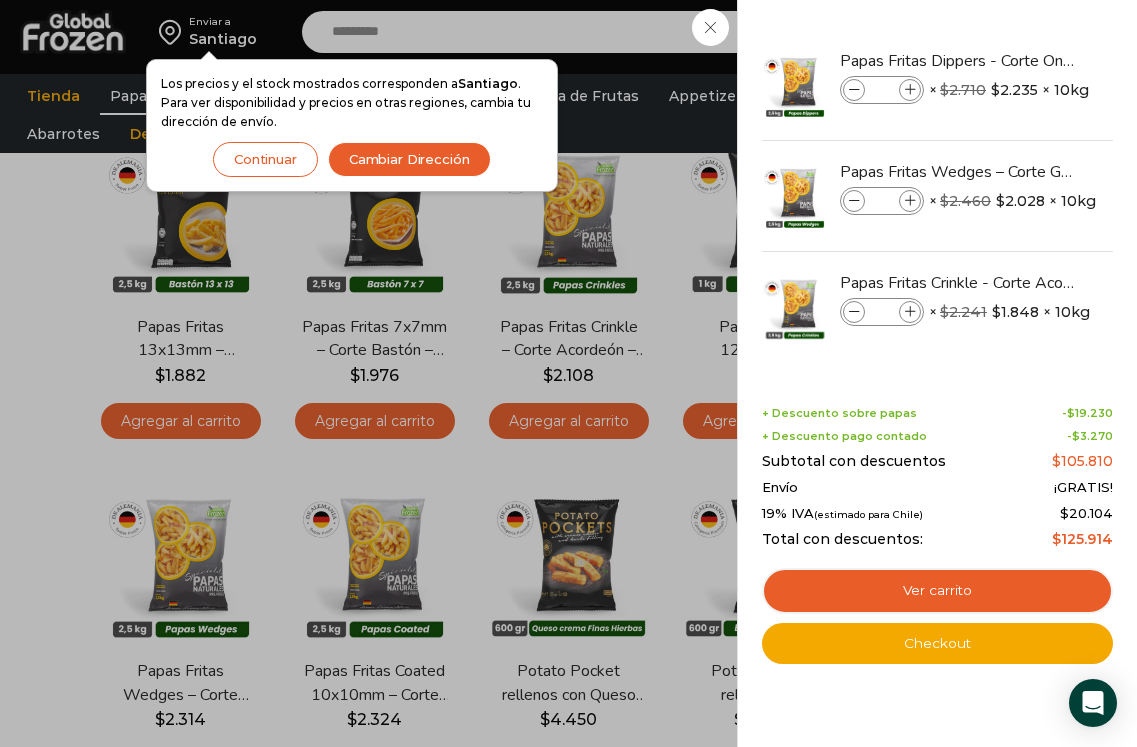 click at bounding box center [910, 312] 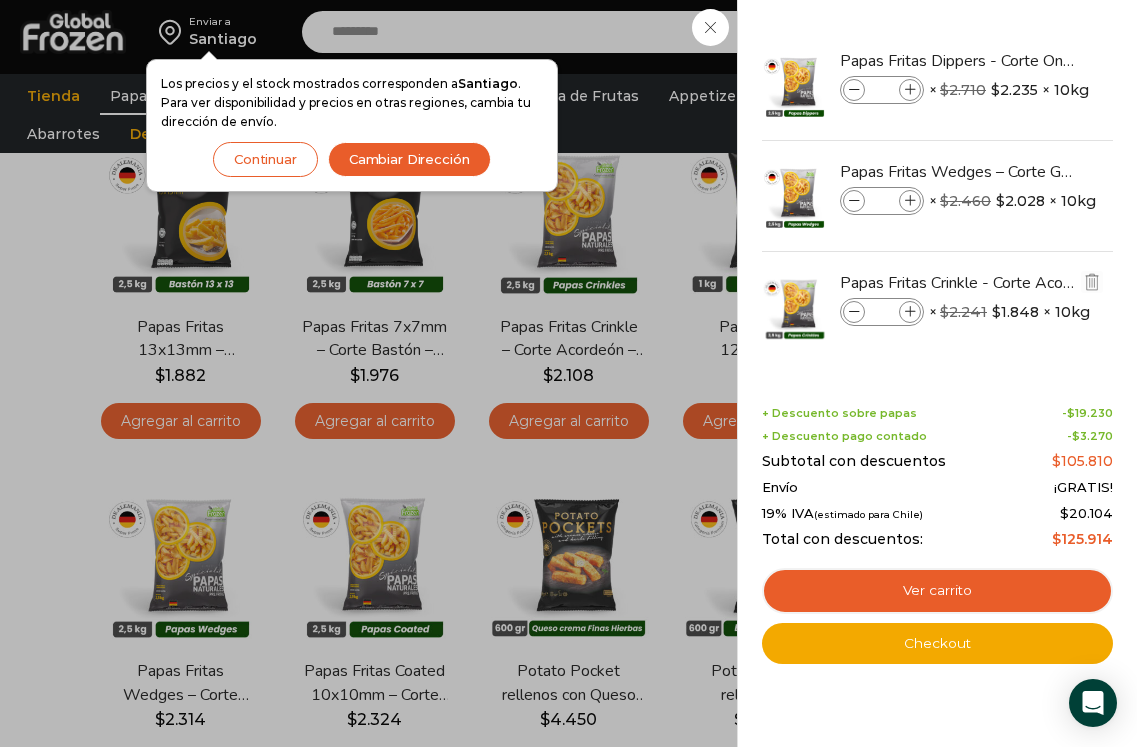 click at bounding box center [910, 312] 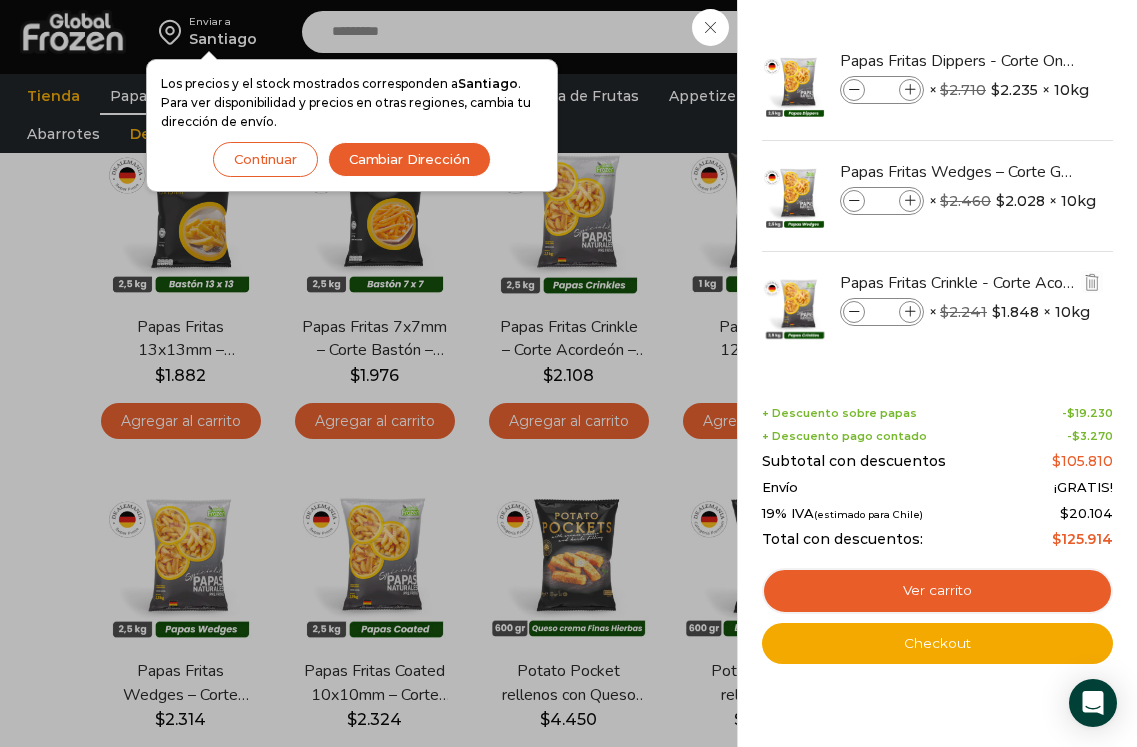 click at bounding box center (910, 312) 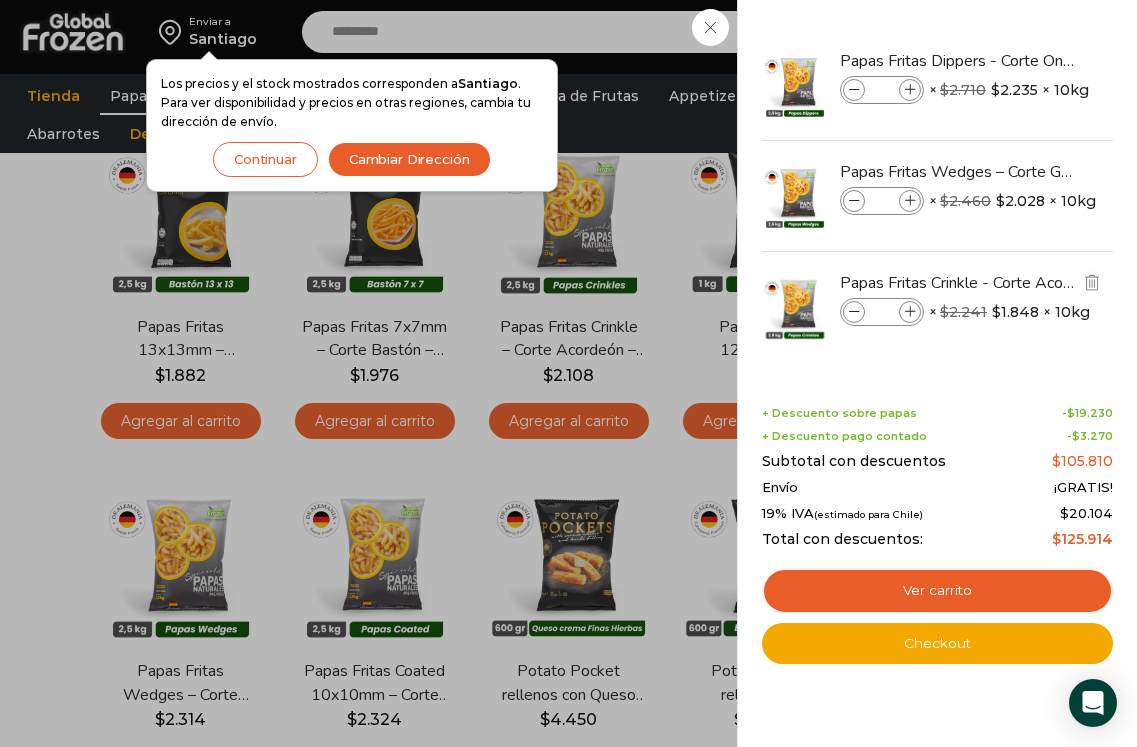 type on "*" 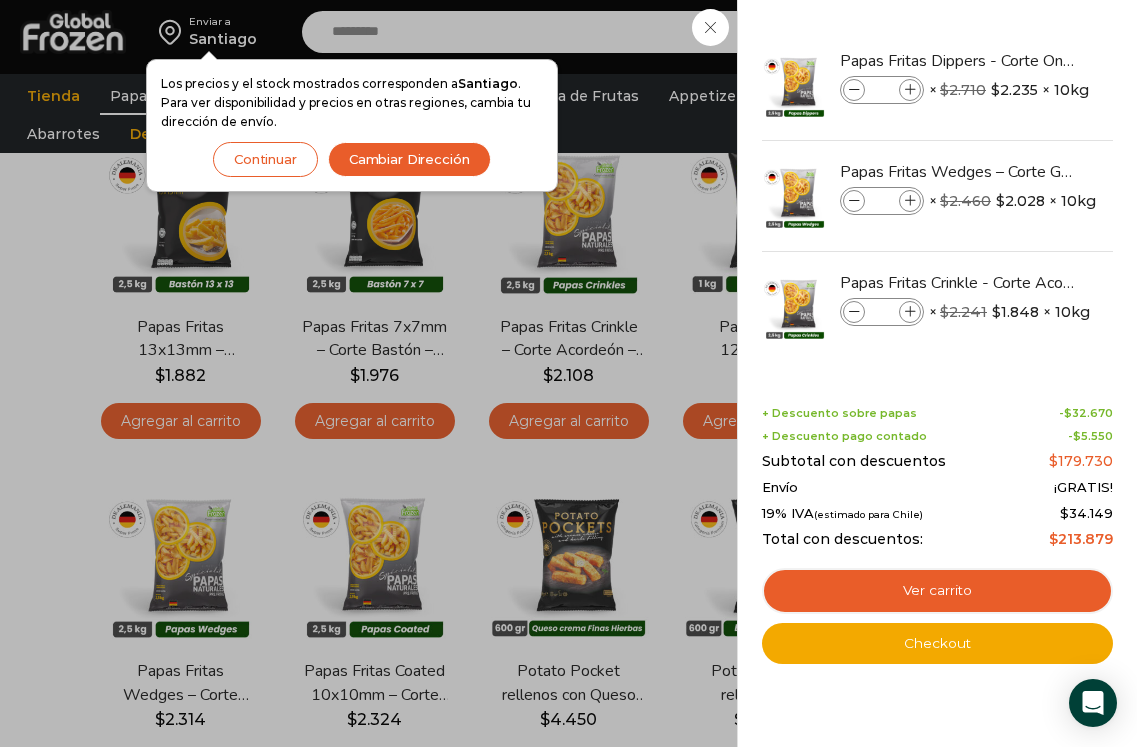 scroll, scrollTop: 100, scrollLeft: 0, axis: vertical 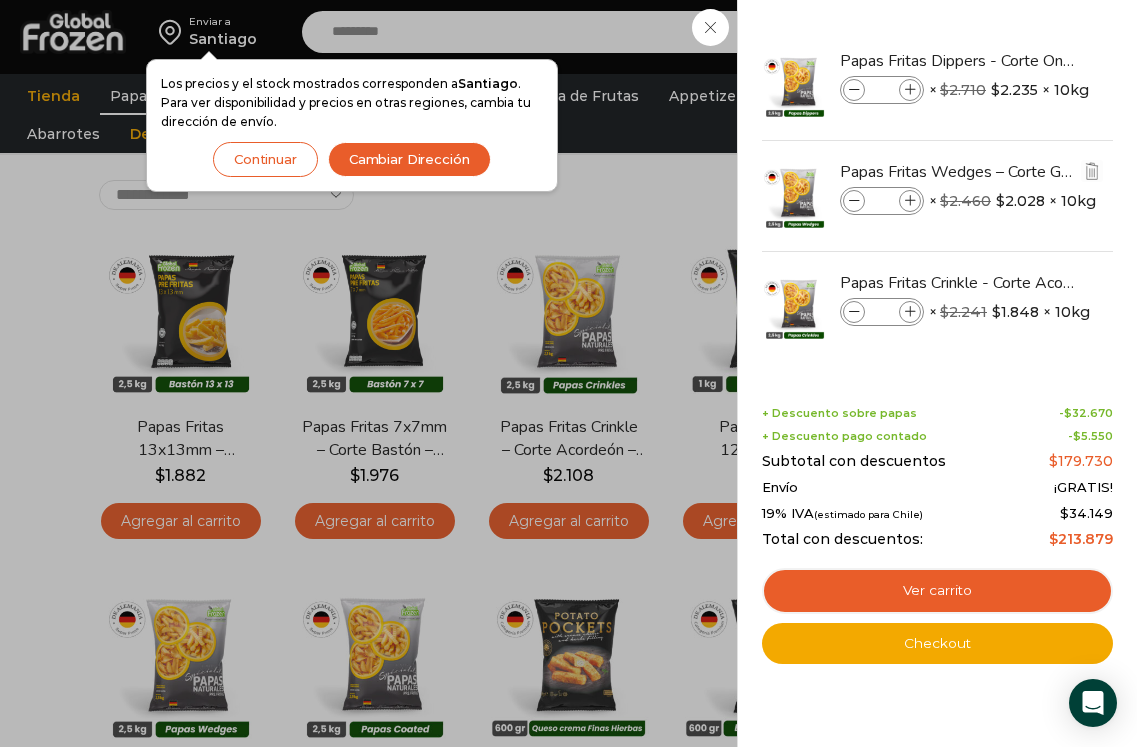 click on "Papas Fritas Wedges – Corte Gajo - Caja 10 kg cantidad
*" at bounding box center [882, 201] 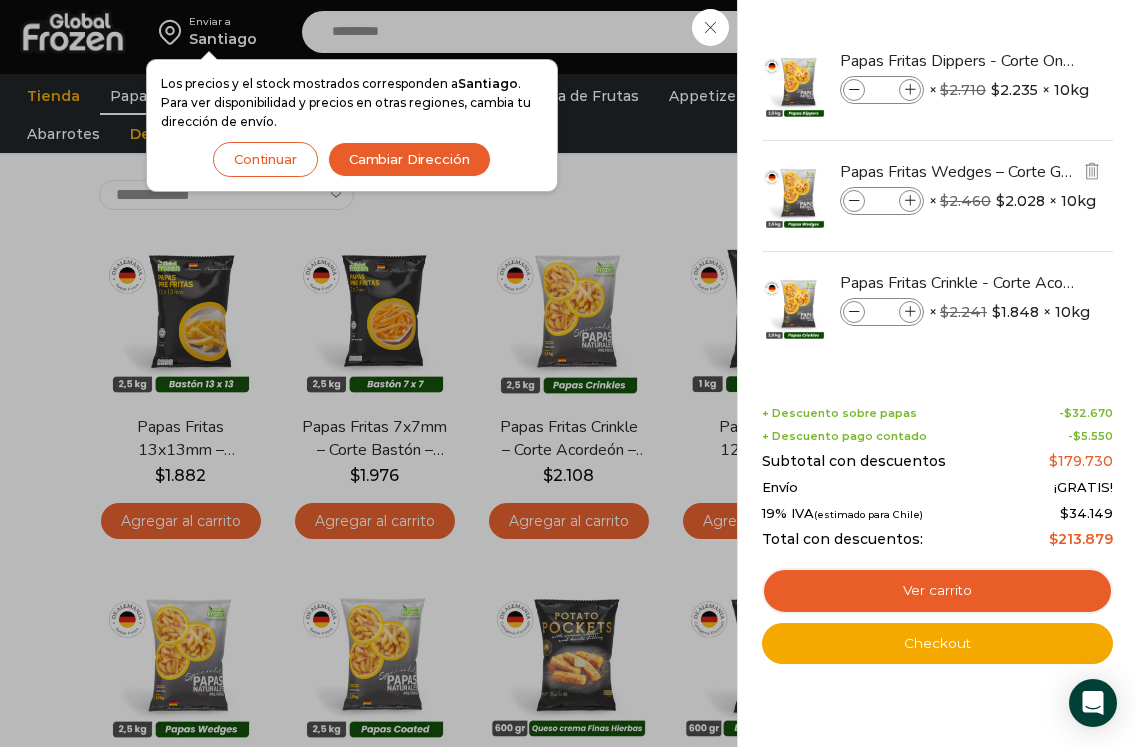 click at bounding box center [910, 201] 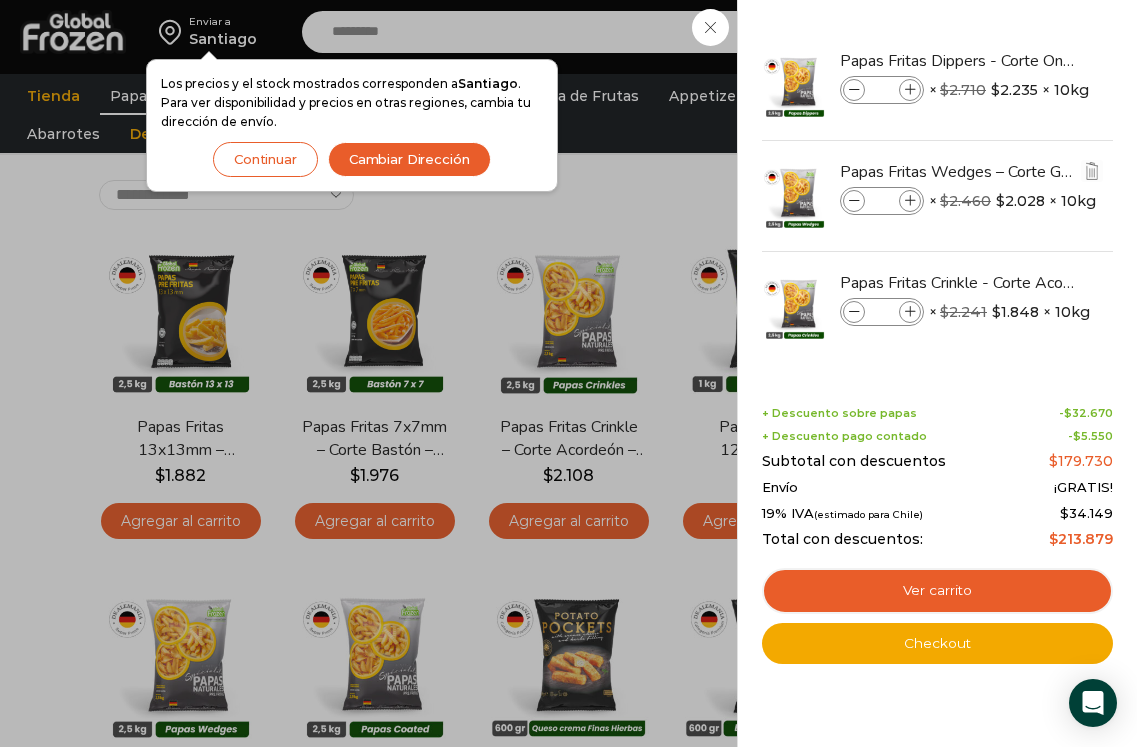 click at bounding box center [910, 201] 